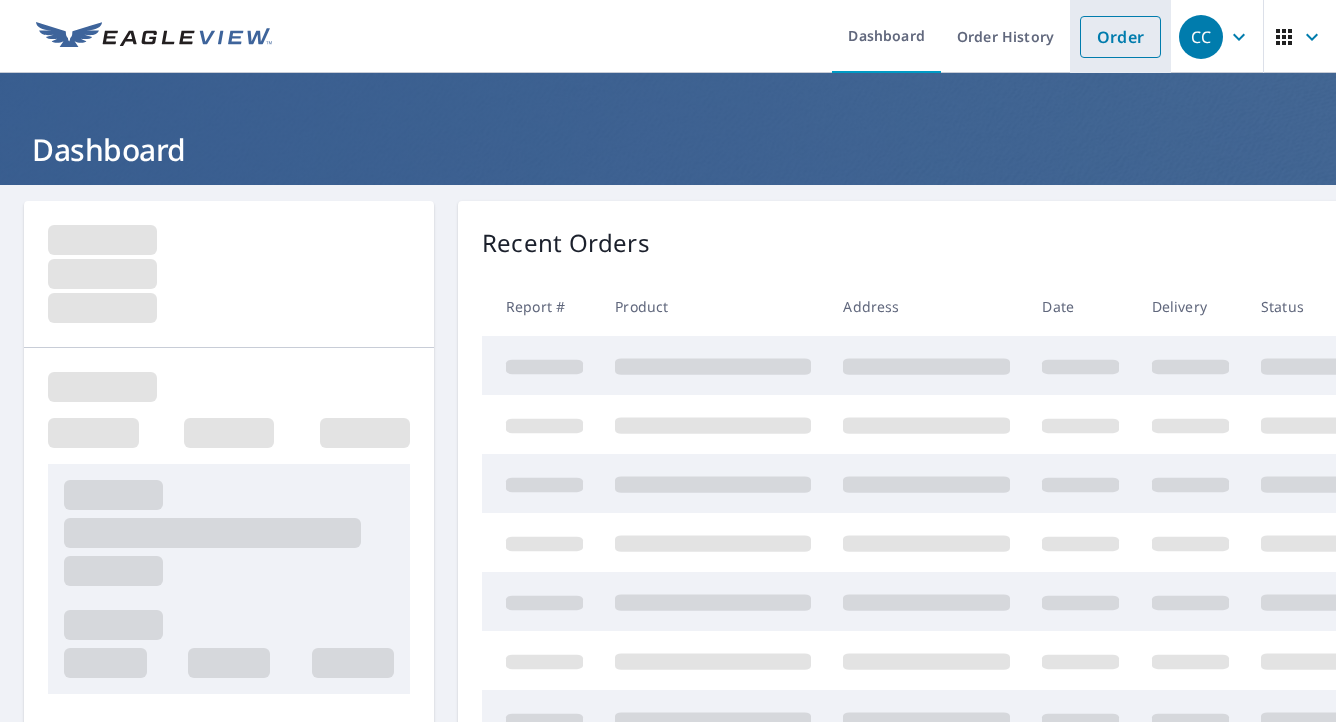 drag, startPoint x: 0, startPoint y: 0, endPoint x: 1116, endPoint y: 41, distance: 1116.7529 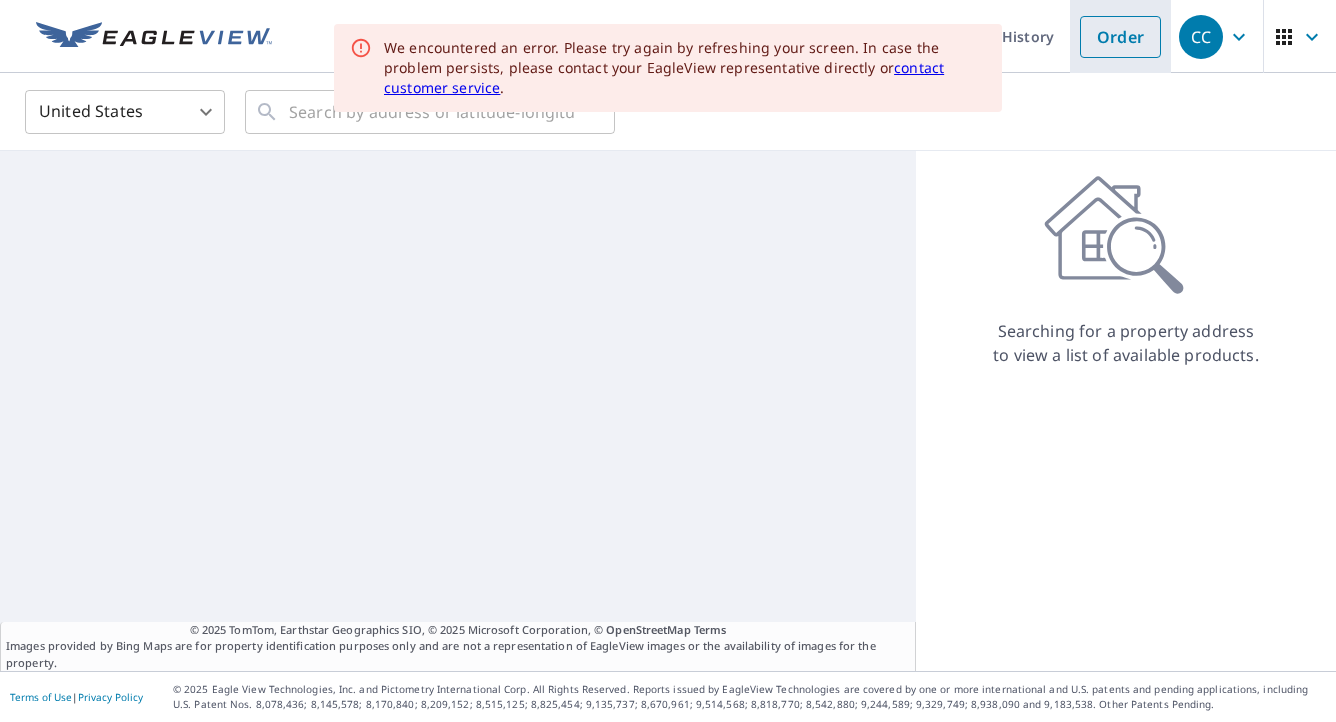 scroll, scrollTop: 0, scrollLeft: 0, axis: both 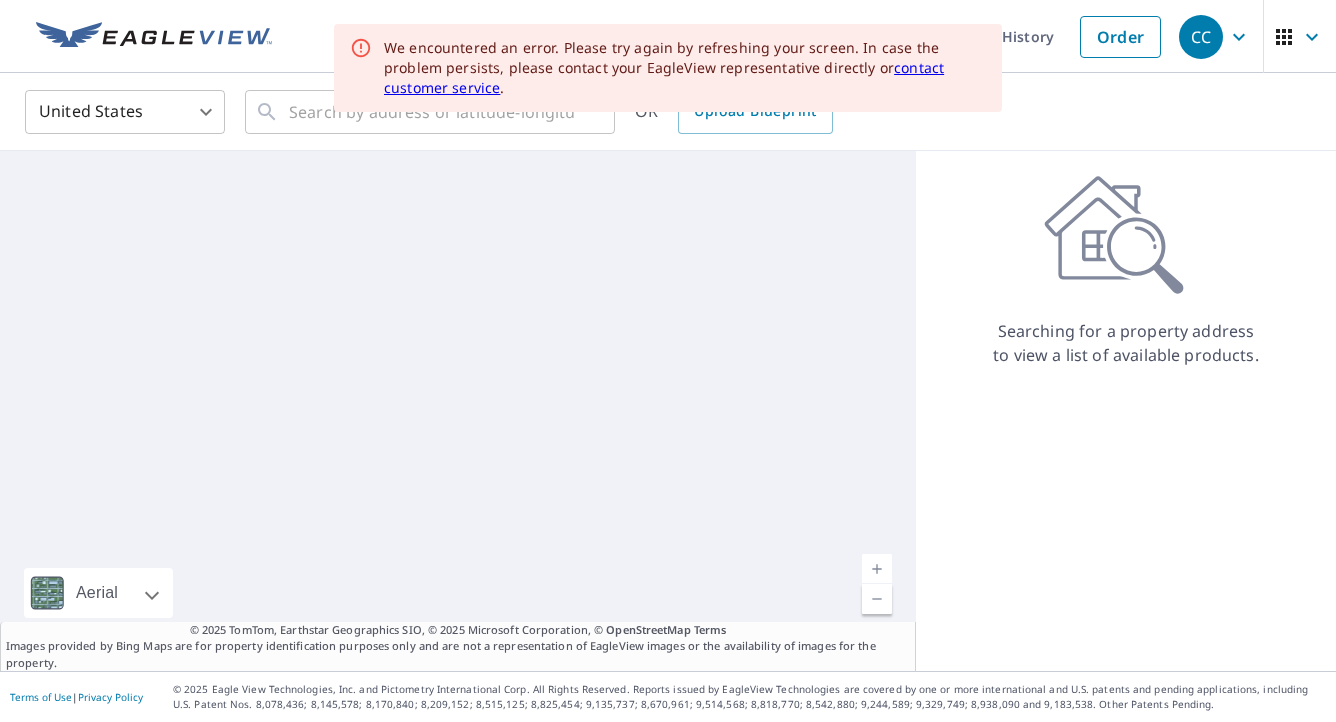 click on "[COMPANY_NAME] [COMPANY_NAME]
Dashboard Order History Order [CREDIT_CARD] United States US ​ ​ OR Upload Blueprint Aerial Road A standard road map Aerial A detailed look from above Labels Labels © 2025 TomTom, Earthstar Geographics SIO, © 2025 Microsoft Corporation, ©   OpenStreetMap   Terms Images provided by Bing Maps are for property identification purposes only and are not a representation of EagleView images or the availability of images for the property. Searching for a property address to view a list of available products. Terms of Use  |  Privacy Policy © 2025 Eagle View Technologies, Inc. and Pictometry International Corp. All Rights Reserved. Reports issued by EagleView Technologies are covered by   one or more international and U.S. patents and pending applications, including U.S. Patent Nos. [PATENT_NUMBER]; [PATENT_NUMBER]; [PATENT_NUMBER]; [PATENT_NUMBER];   [PATENT_NUMBER]; [PATENT_NUMBER]; [PATENT_NUMBER]; [PATENT_NUMBER]; [PATENT_NUMBER]; [PATENT_NUMBER]; [PATENT_NUMBER]; [PATENT_NUMBER]; [PATENT_NUMBER]; [PATENT_NUMBER] and [PATENT_NUMBER]. Other Patents Pending. contact customer service ." at bounding box center (668, 361) 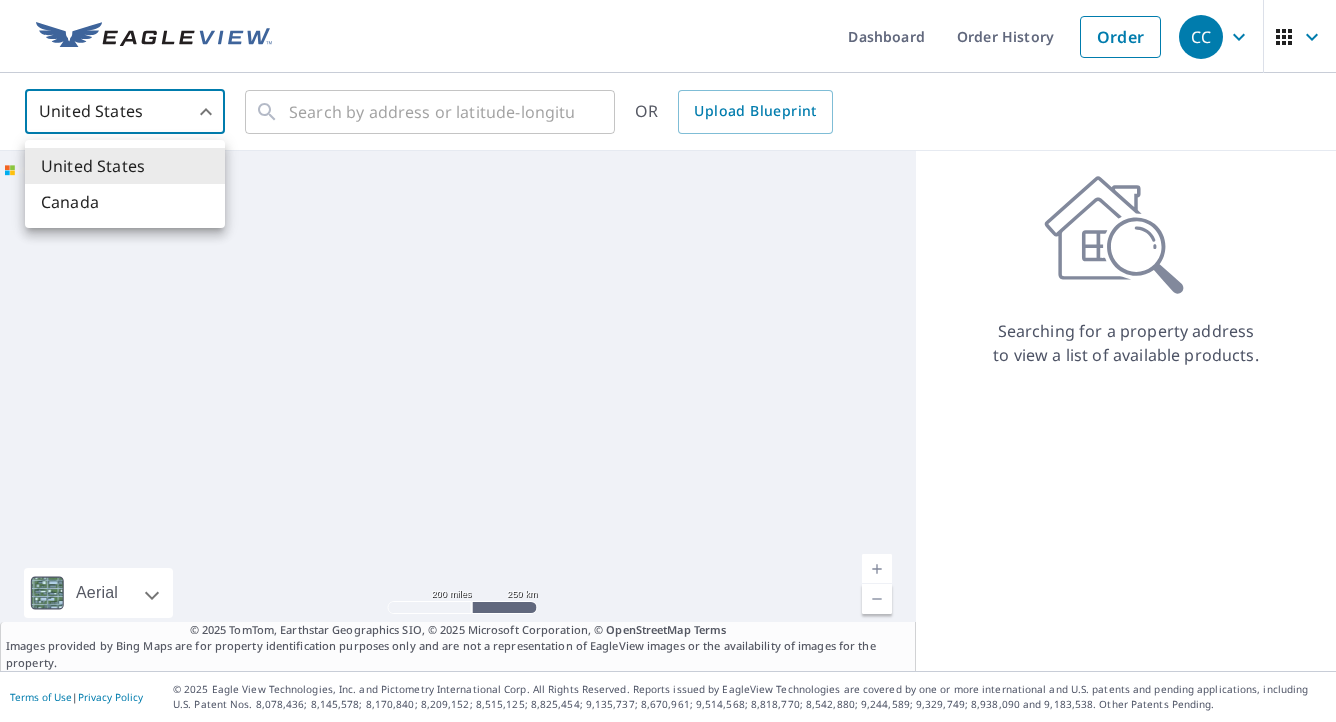 click on "Canada" at bounding box center (125, 202) 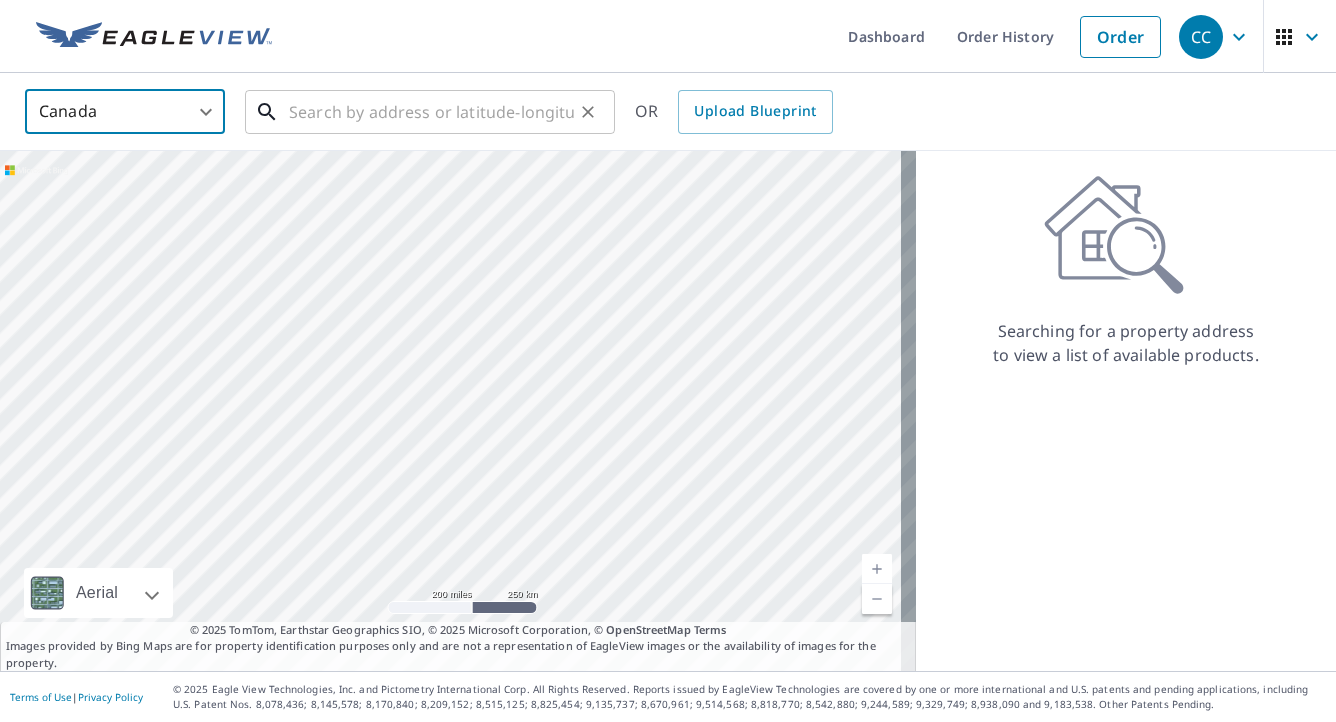 click at bounding box center (431, 112) 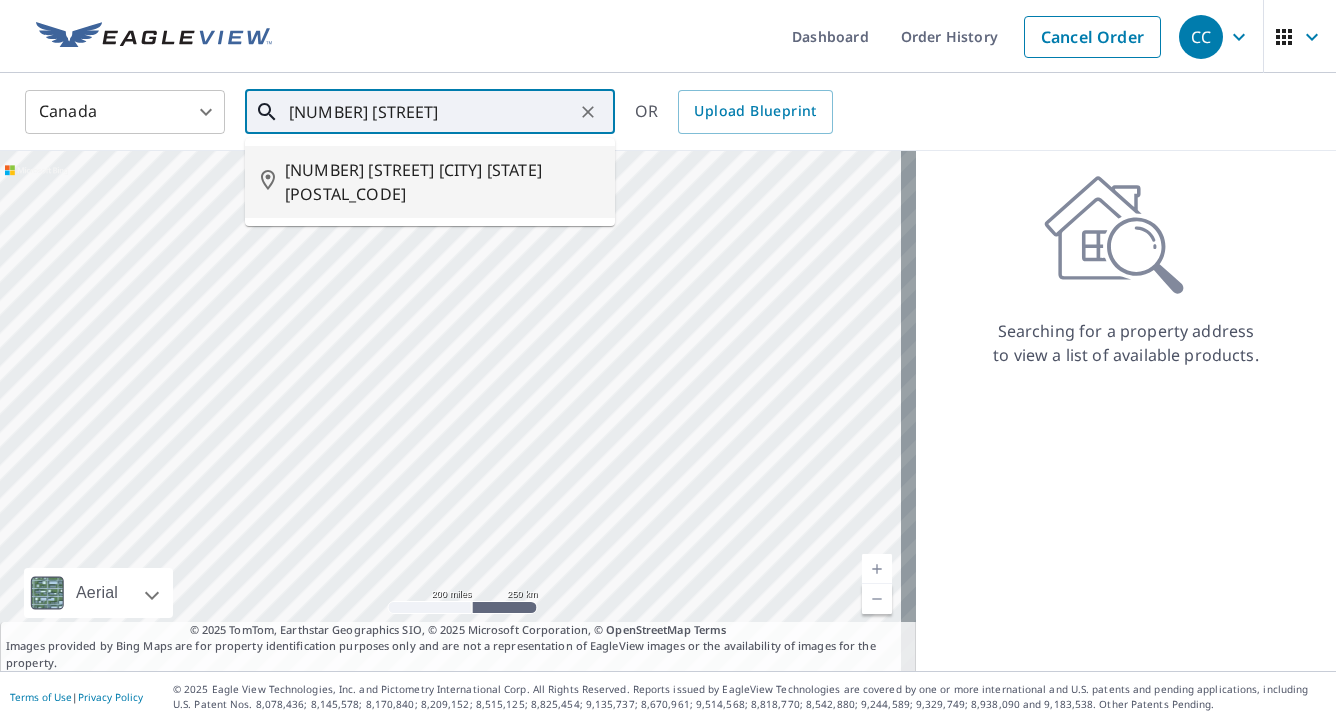click on "[NUMBER] [STREET] [CITY] [STATE] [POSTAL_CODE]" at bounding box center (442, 182) 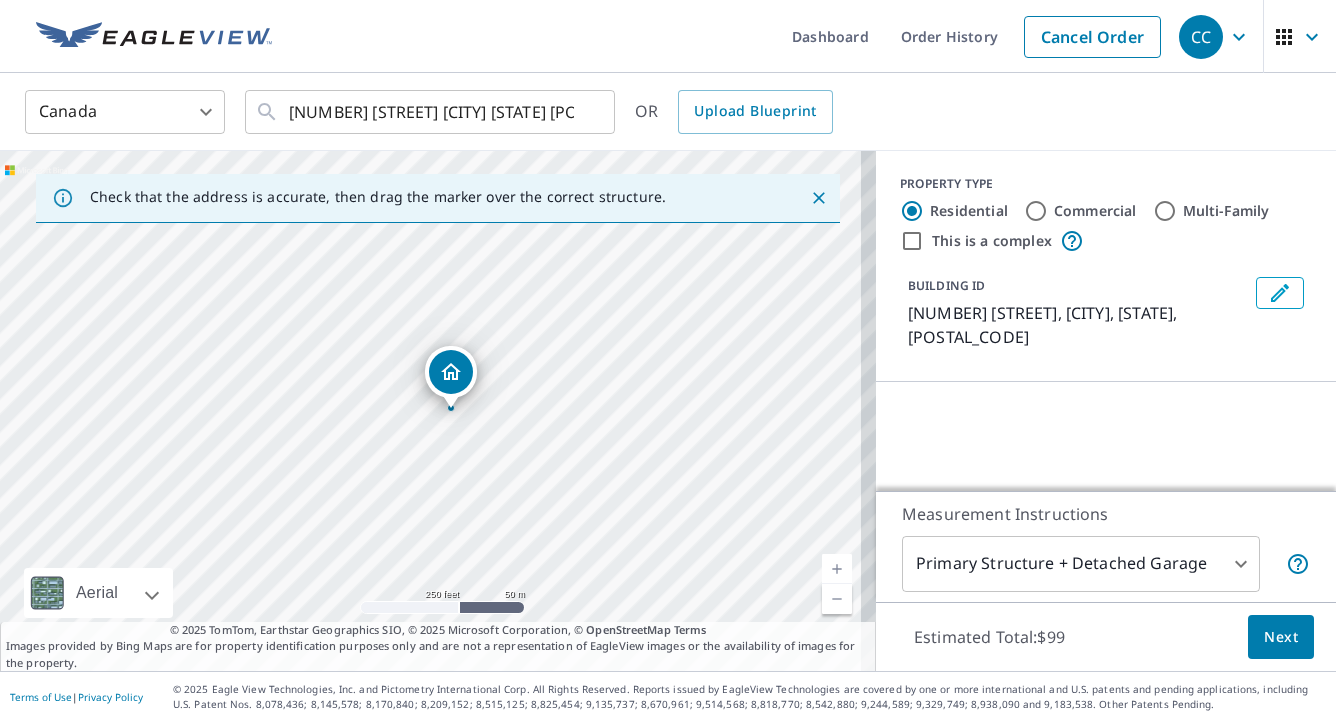 scroll, scrollTop: 100, scrollLeft: 0, axis: vertical 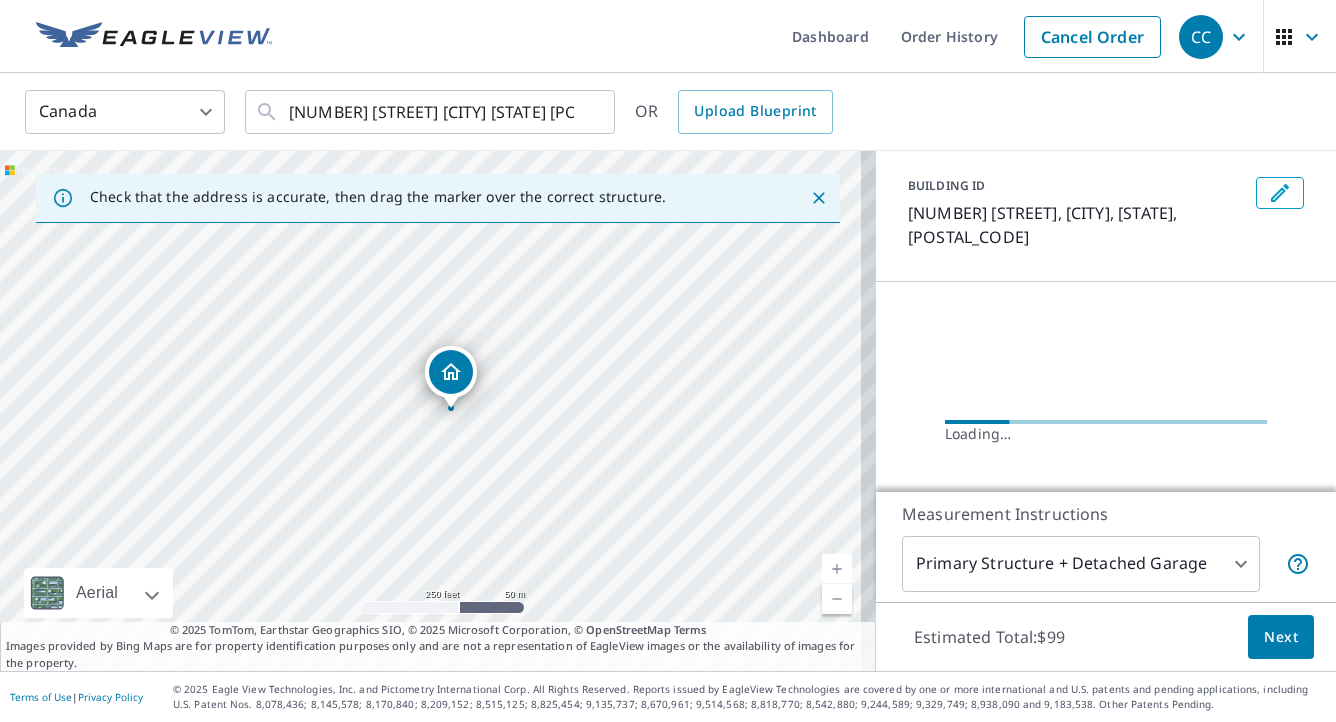 click on "[COMPANY_NAME] [COMPANY_NAME]
Dashboard Order History Cancel Order [CREDIT_CARD] Canada CA ​ [NUMBER] [STREET] [CITY] [STATE] [POSTAL_CODE] ​ OR Upload Blueprint Check that the address is accurate, then drag the marker over the correct structure. [NUMBER] [STREET] [CITY] [STATE] [POSTAL_CODE] Aerial Road A standard road map Aerial A detailed look from above Labels Labels 250 feet 50 m © 2025 TomTom, © Vexcel Imaging, © 2025 Microsoft Corporation,  © OpenStreetMap Terms © 2025 TomTom, Earthstar Geographics SIO, © 2025 Microsoft Corporation, ©   OpenStreetMap   Terms Images provided by Bing Maps are for property identification purposes only and are not a representation of EagleView images or the availability of images for the property. PROPERTY TYPE Residential Commercial Multi-Family This is a complex BUILDING ID [NUMBER] [STREET], [CITY], [STATE], [POSTAL_CODE] Loading… Measurement Instructions Primary Structure + Detached Garage 1 ​ Estimated Total:  [PRICE] Next Terms of Use  |  Privacy Policy" at bounding box center [668, 361] 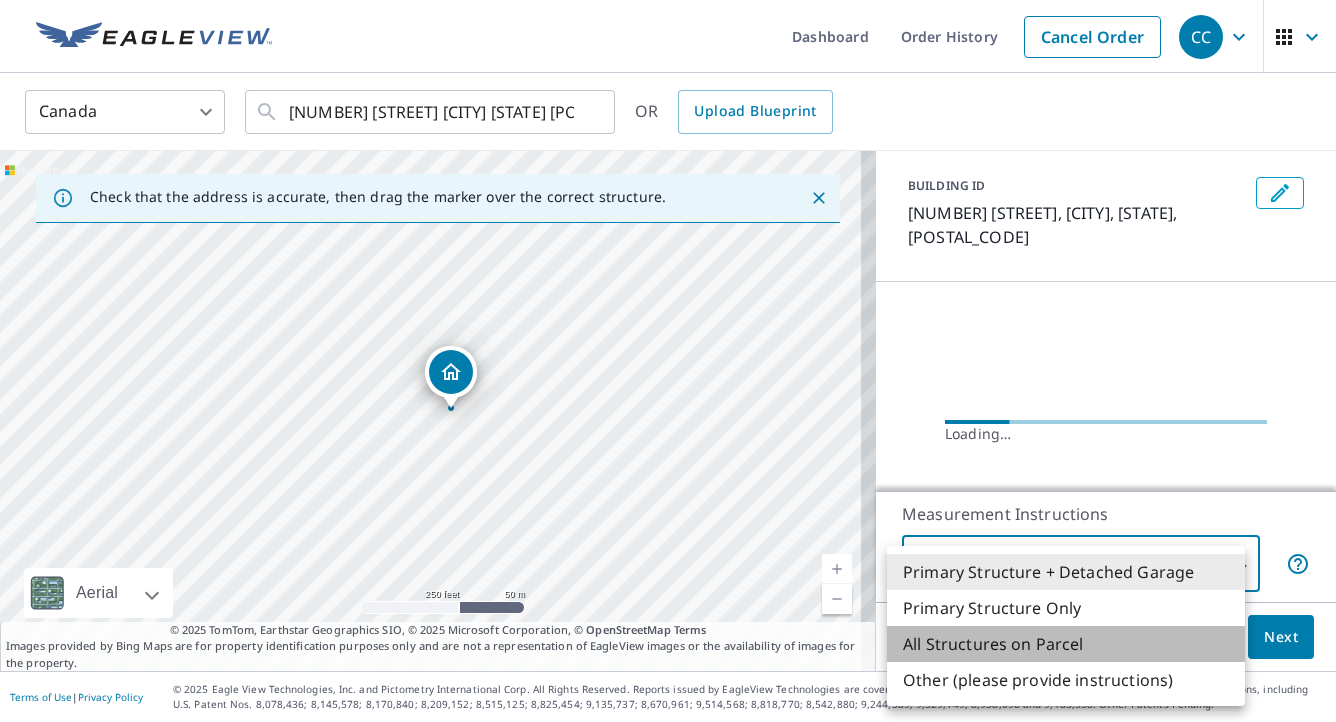 click on "All Structures on Parcel" at bounding box center (1066, 644) 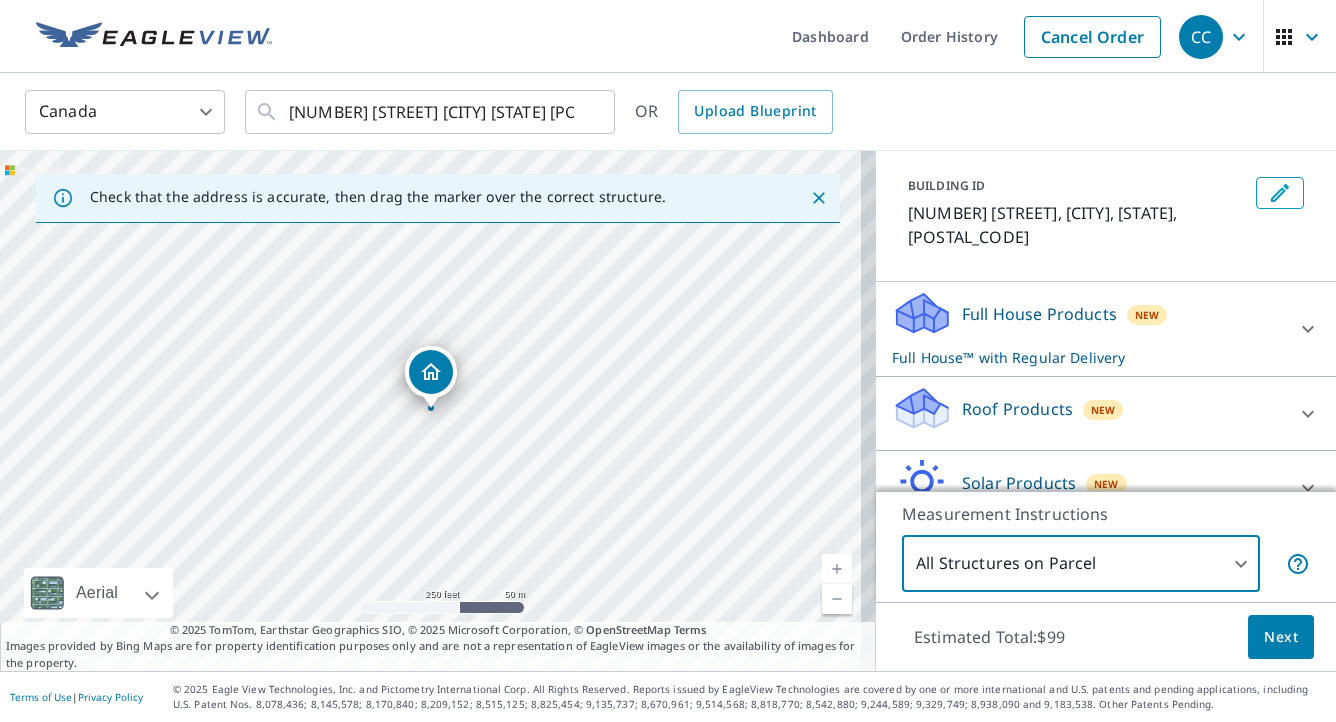 click on "Roof Products New" at bounding box center (1088, 329) 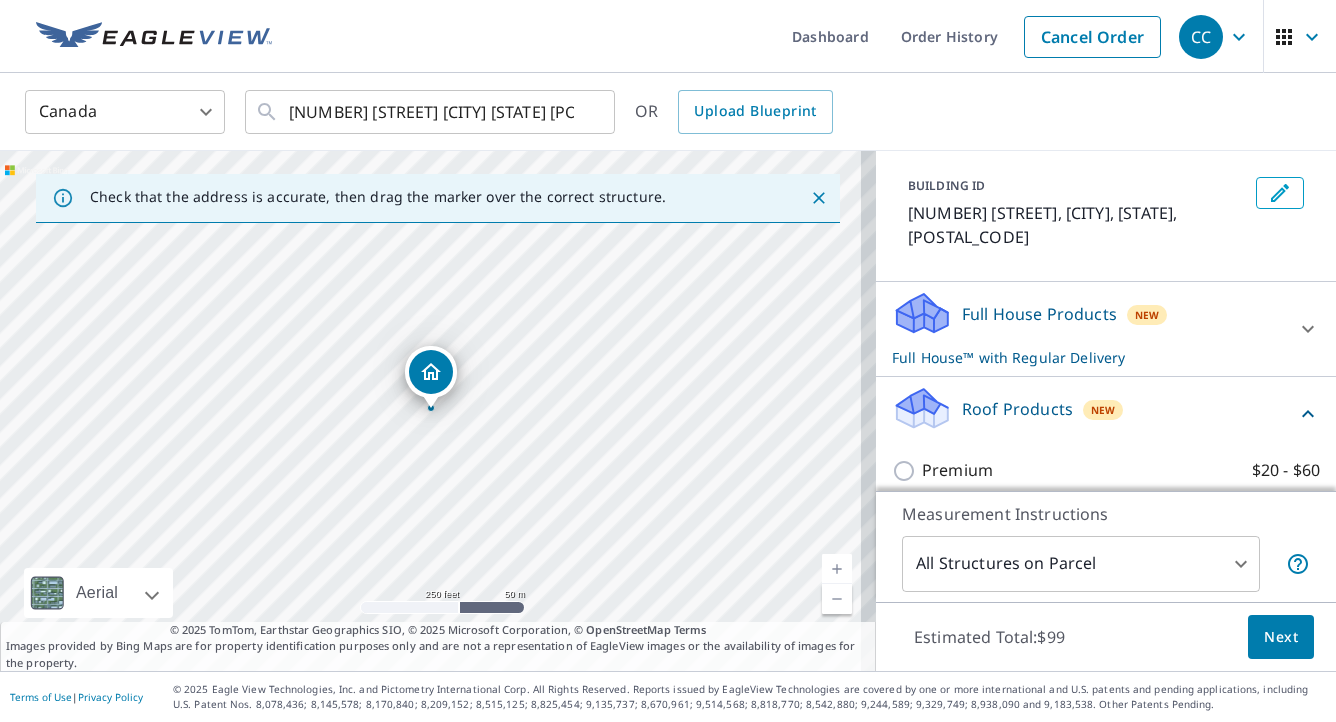click on "Premium $20 - $60" at bounding box center (1106, 470) 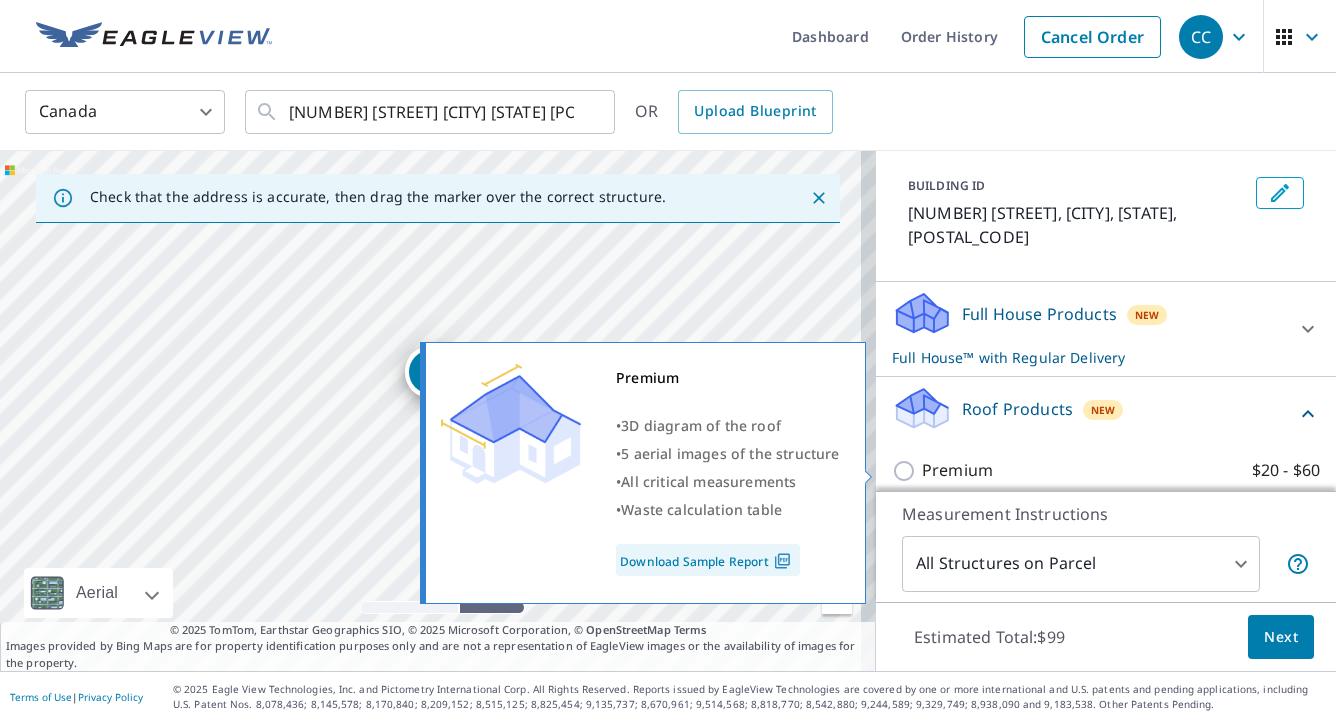 click on "Premium" at bounding box center (957, 470) 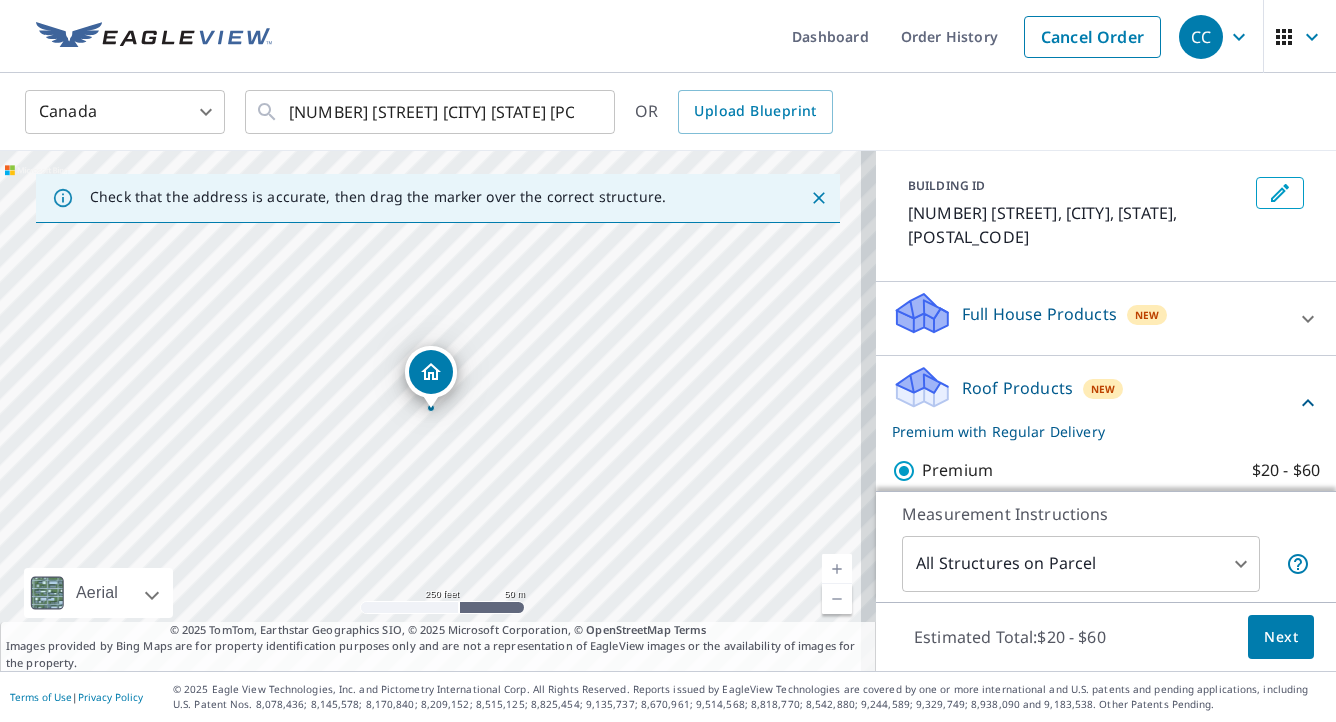click on "Next" at bounding box center [1281, 637] 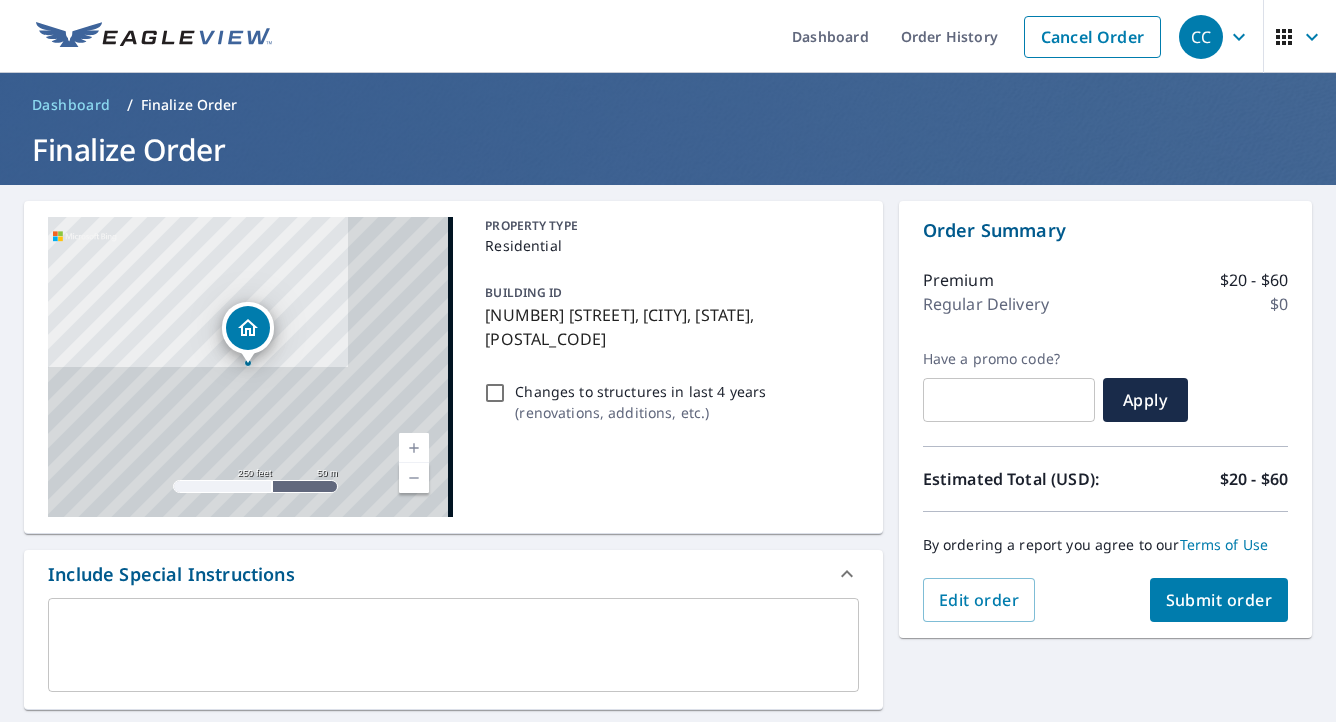 scroll, scrollTop: 200, scrollLeft: 0, axis: vertical 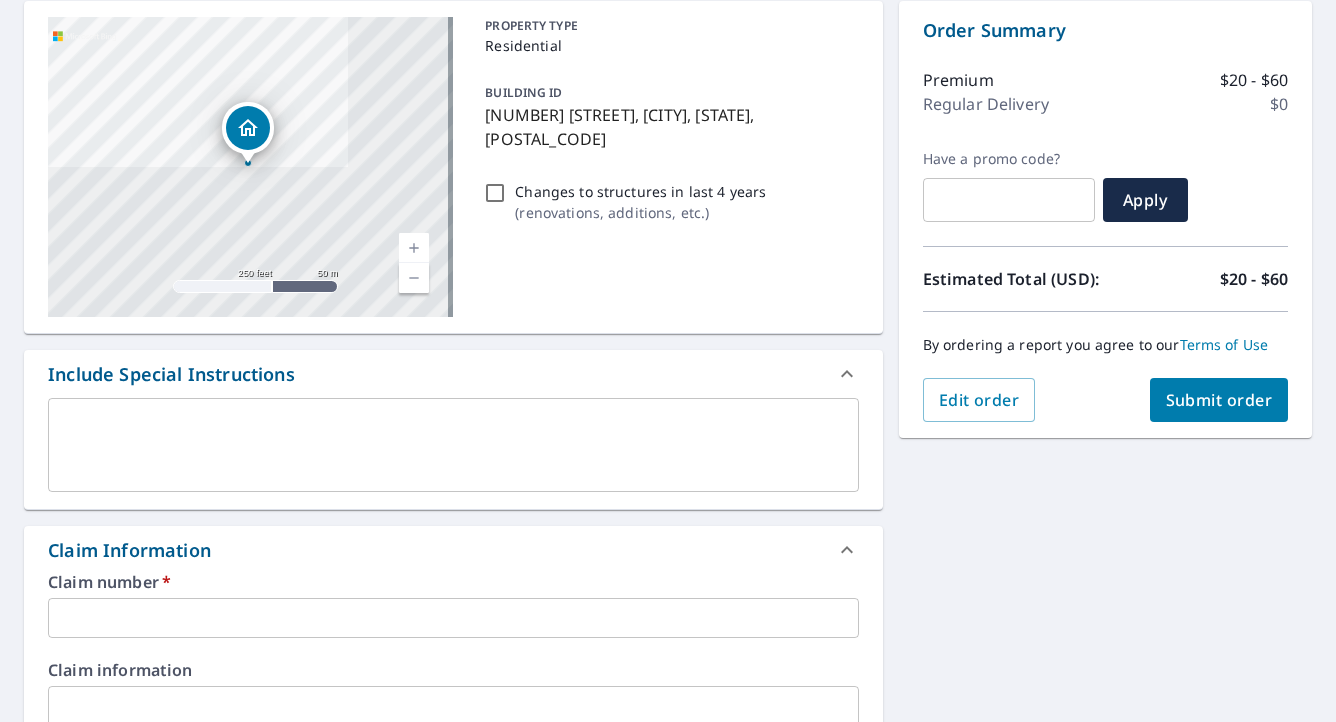 click at bounding box center [453, 618] 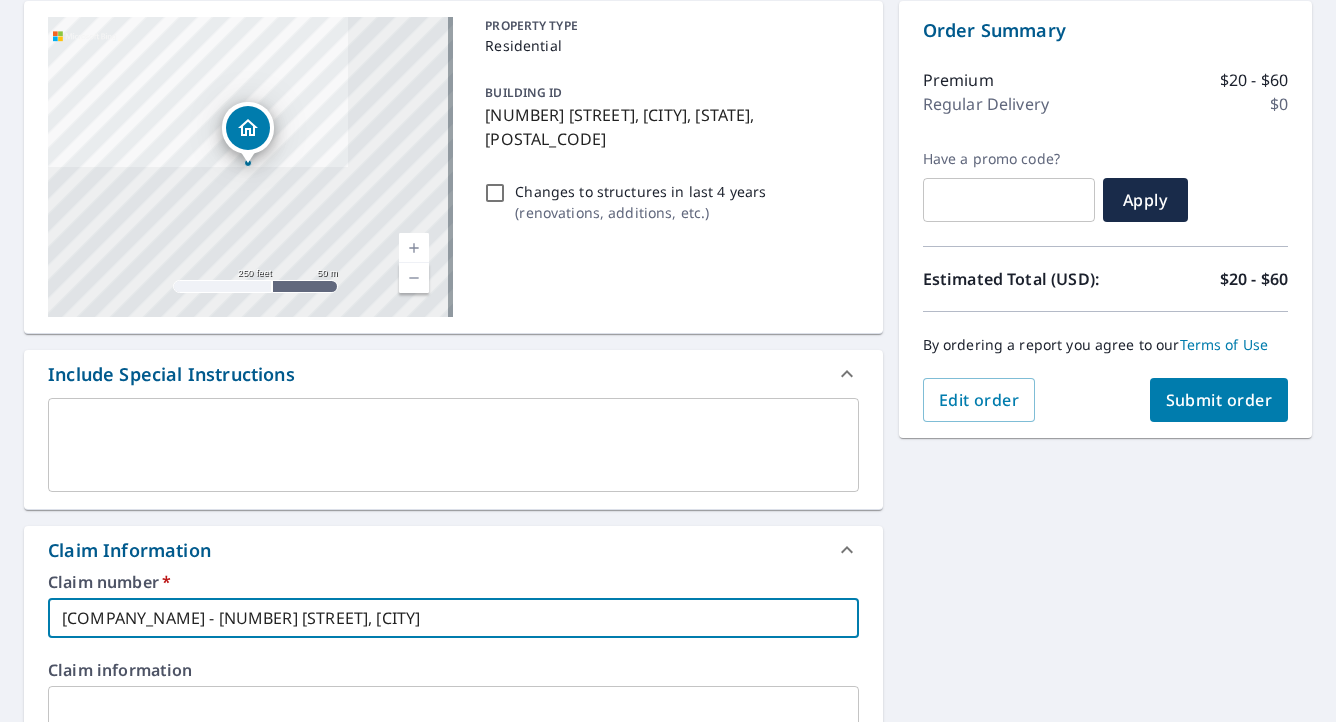 type on "[COMPANY_NAME] - [NUMBER] [STREET], [CITY]" 